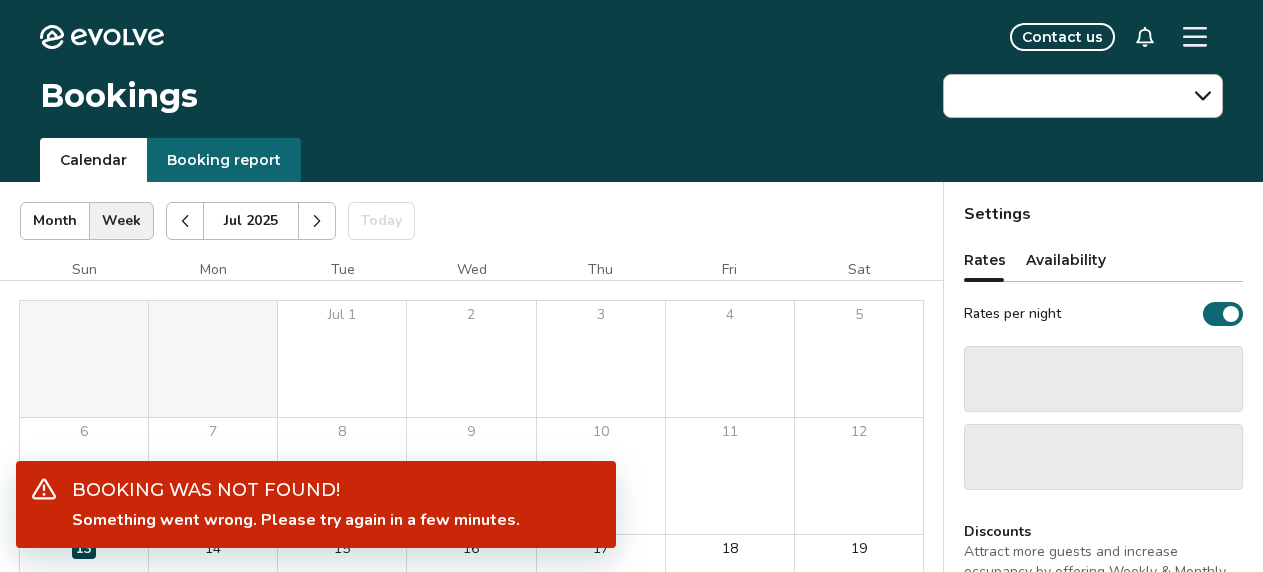 scroll, scrollTop: 0, scrollLeft: 0, axis: both 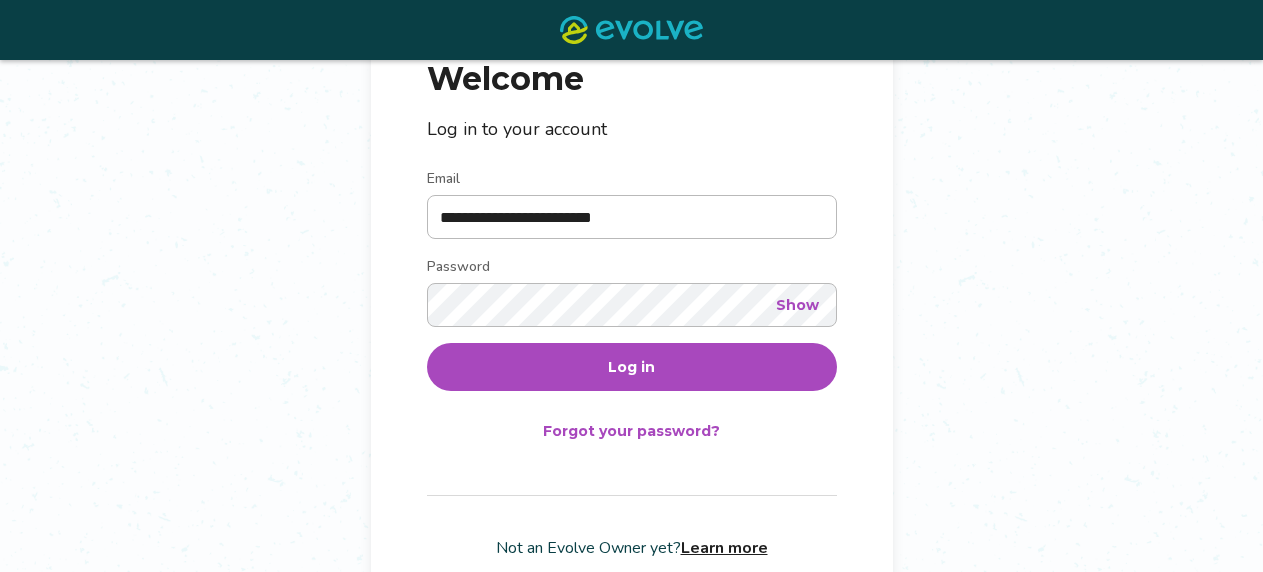 click on "Log in" at bounding box center [631, 367] 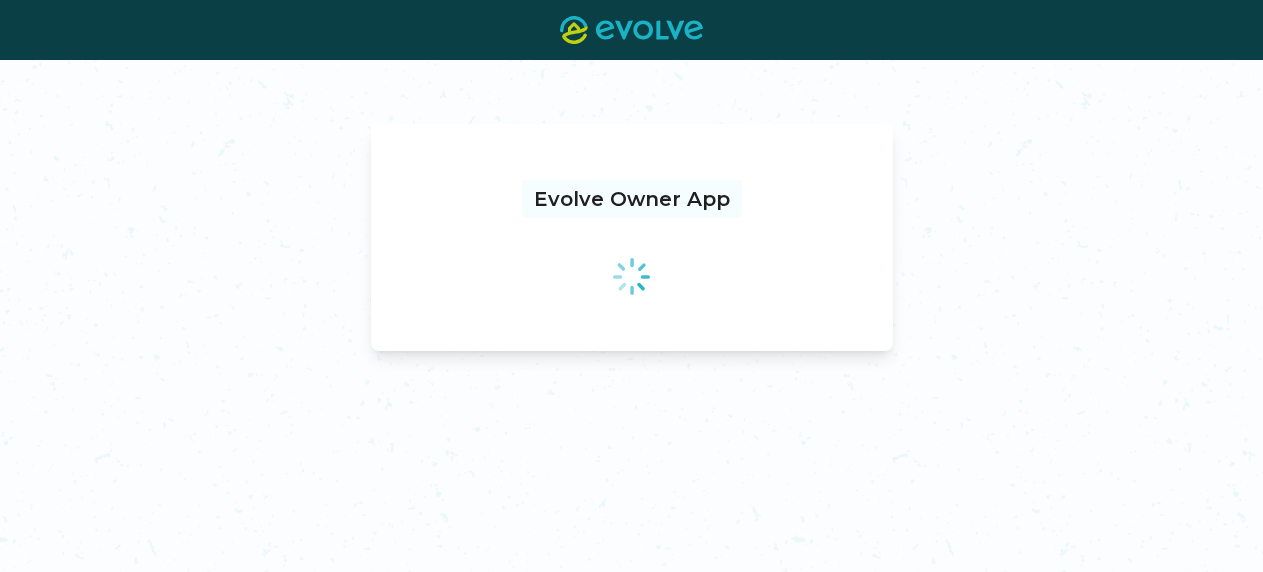 scroll, scrollTop: 0, scrollLeft: 0, axis: both 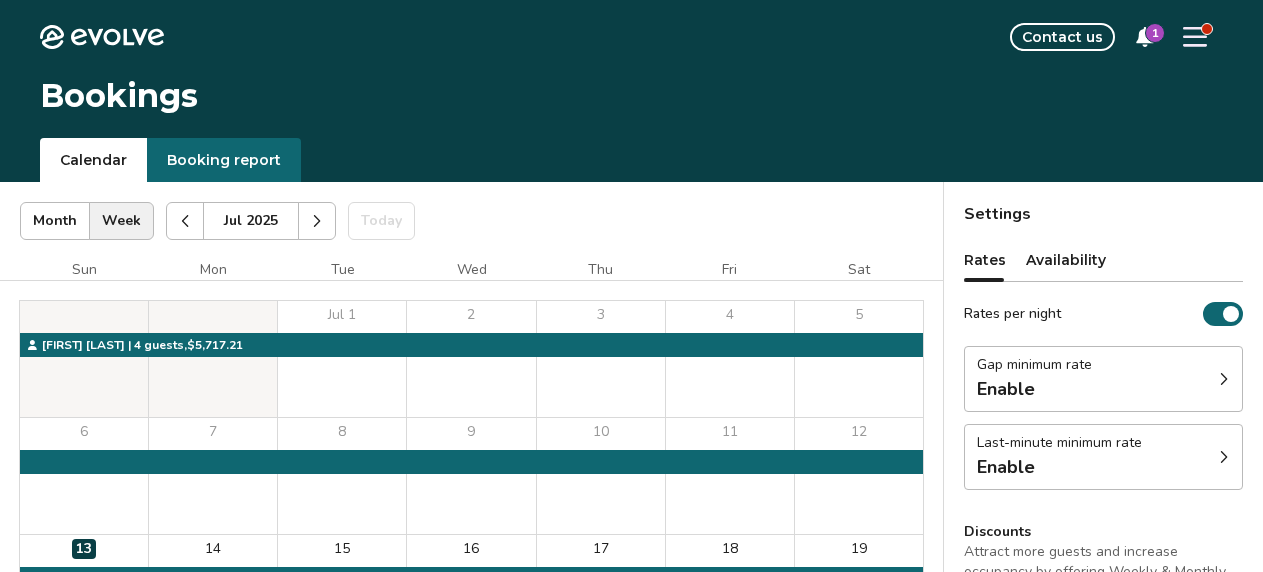 click 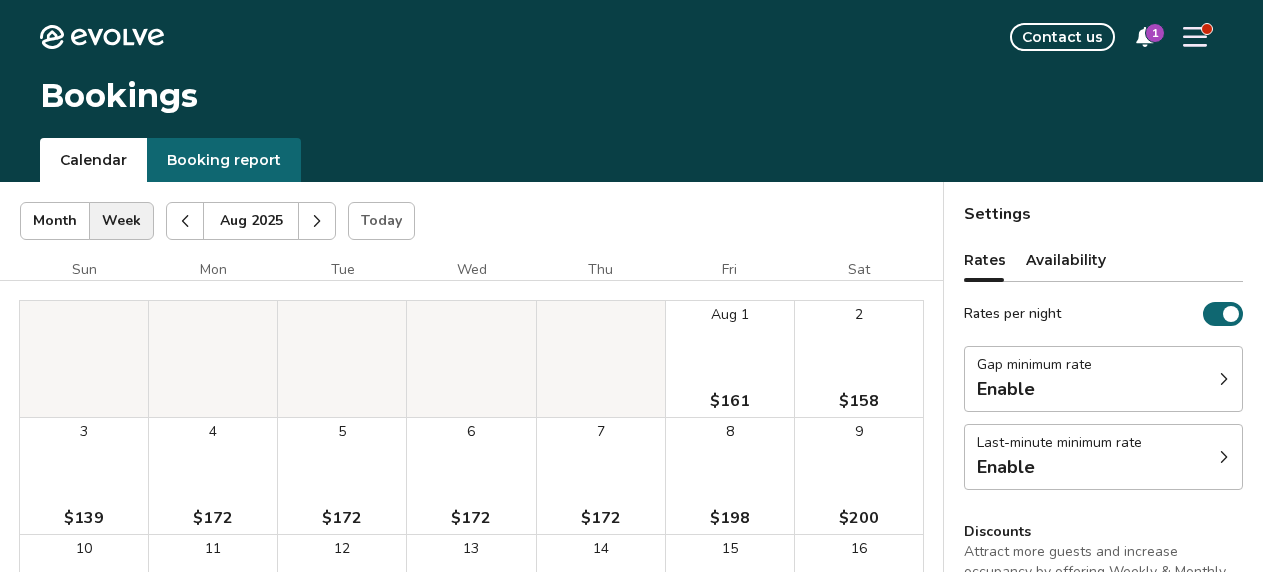 click at bounding box center (317, 221) 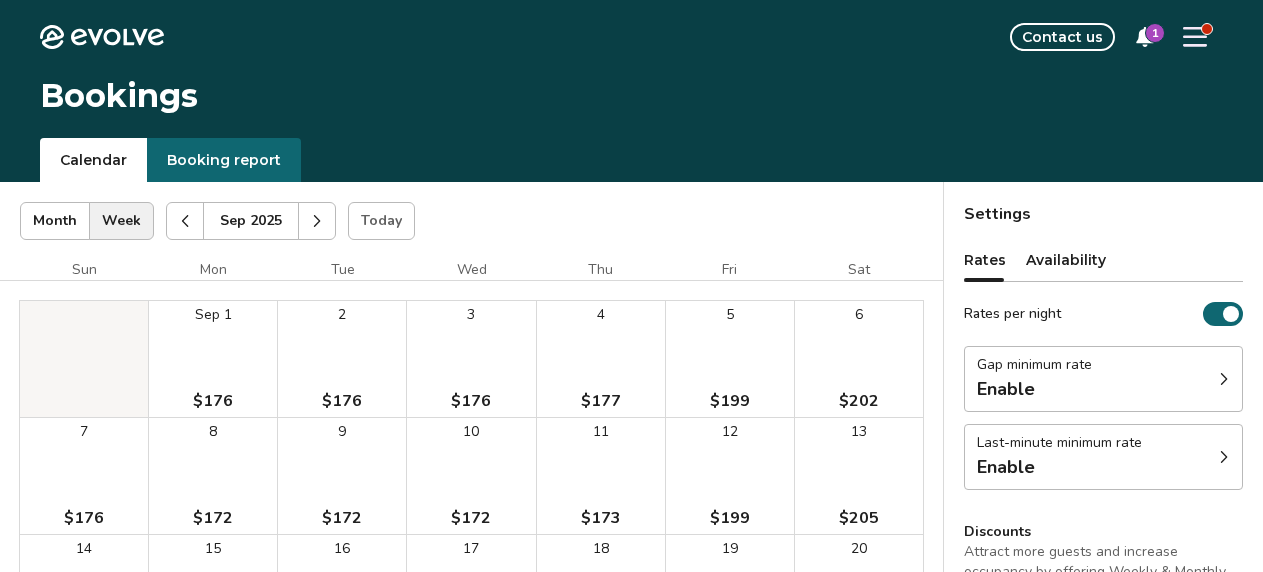 click at bounding box center [317, 221] 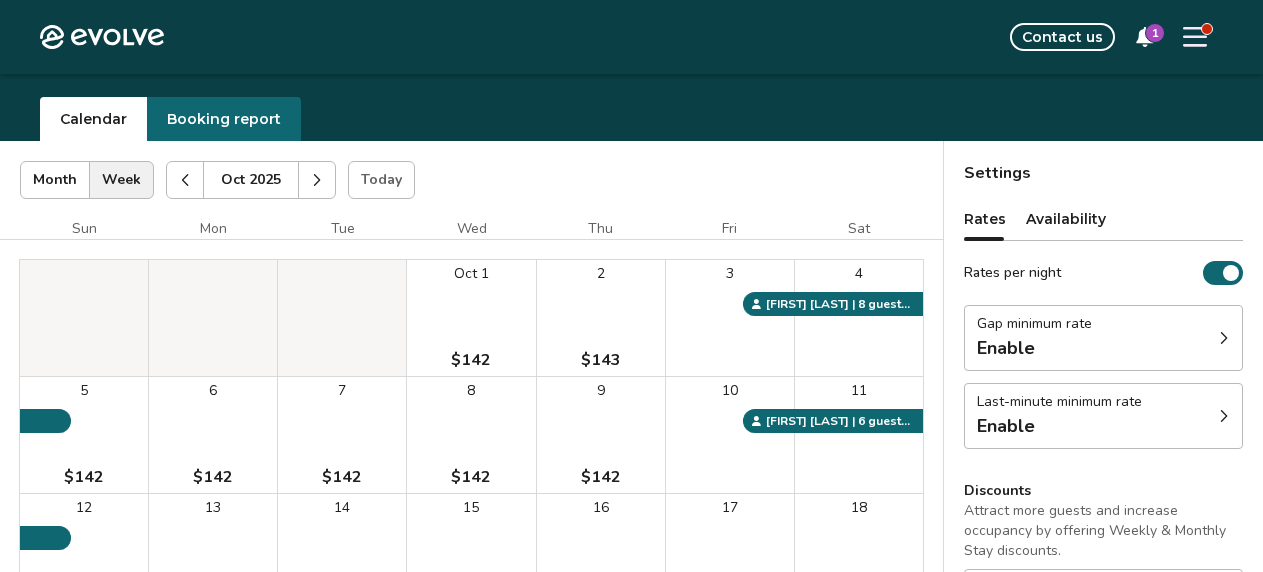 scroll, scrollTop: 0, scrollLeft: 0, axis: both 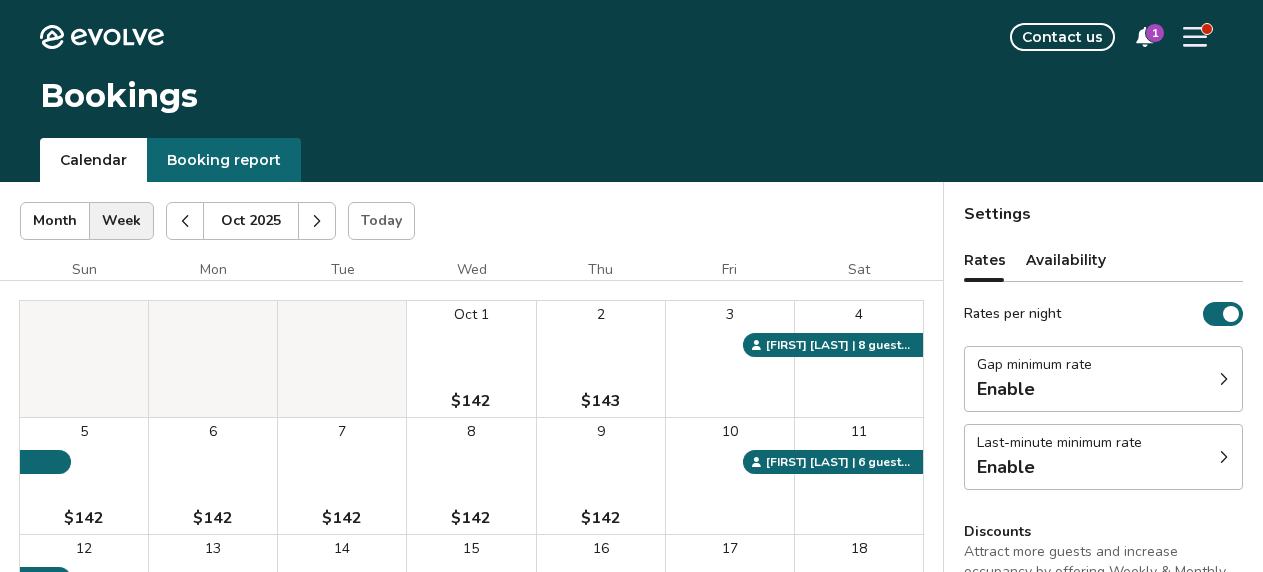 click 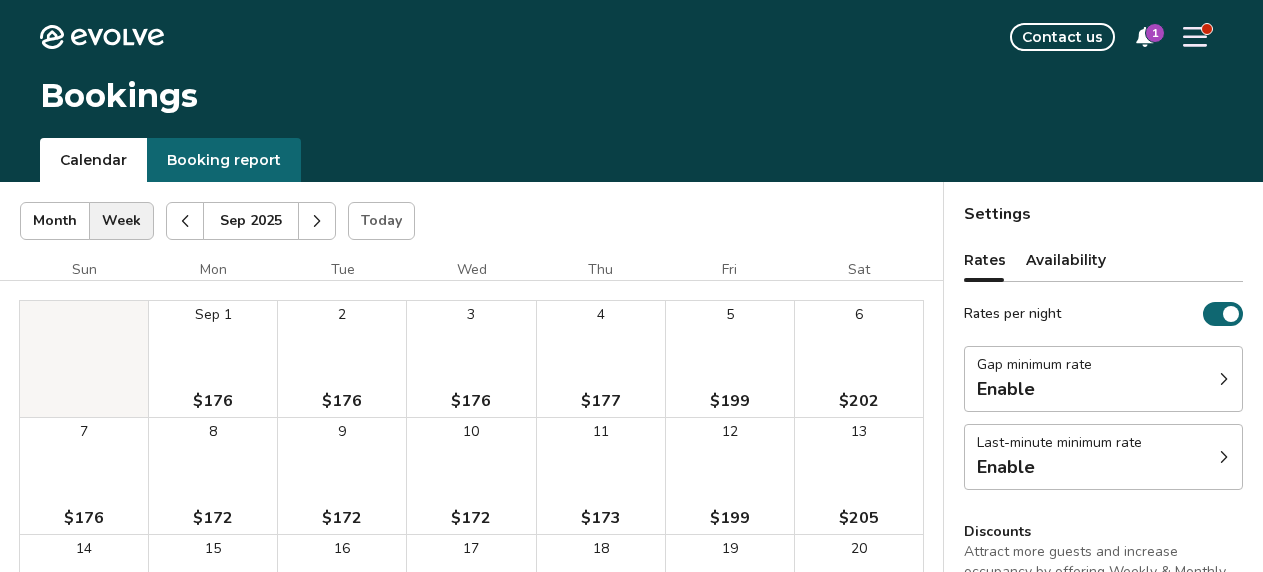click 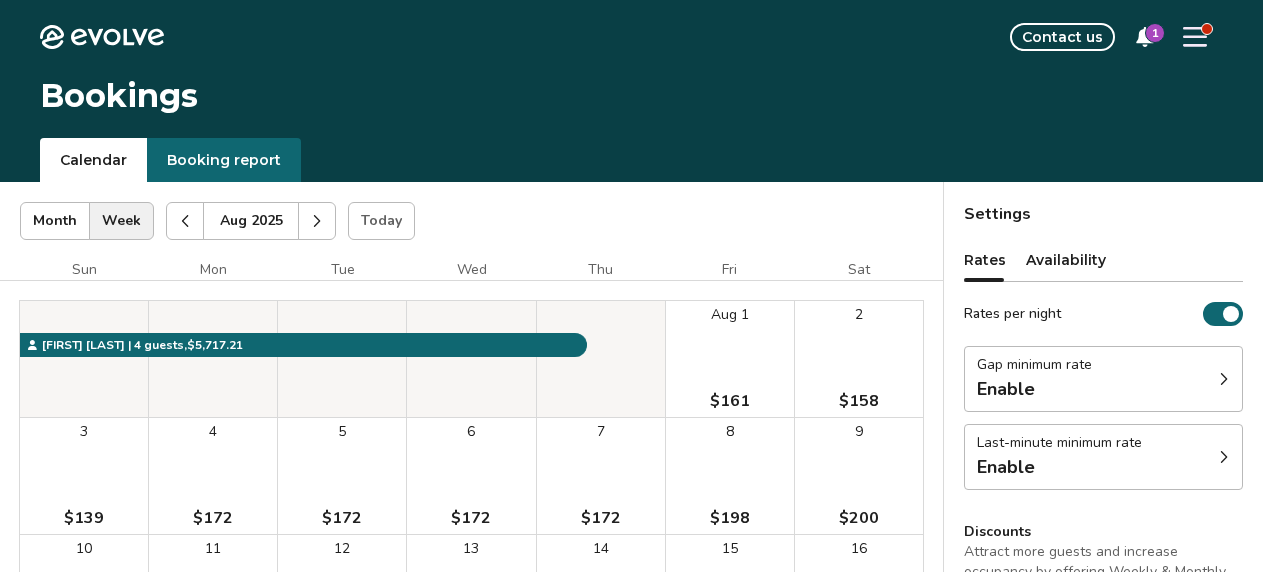 click 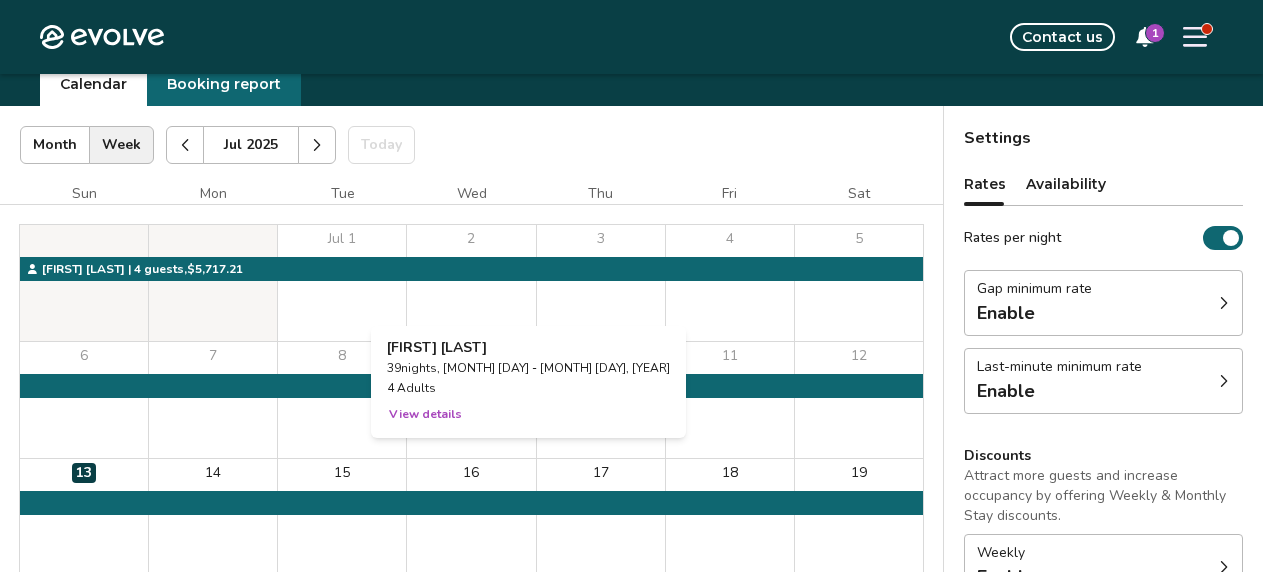 scroll, scrollTop: 71, scrollLeft: 0, axis: vertical 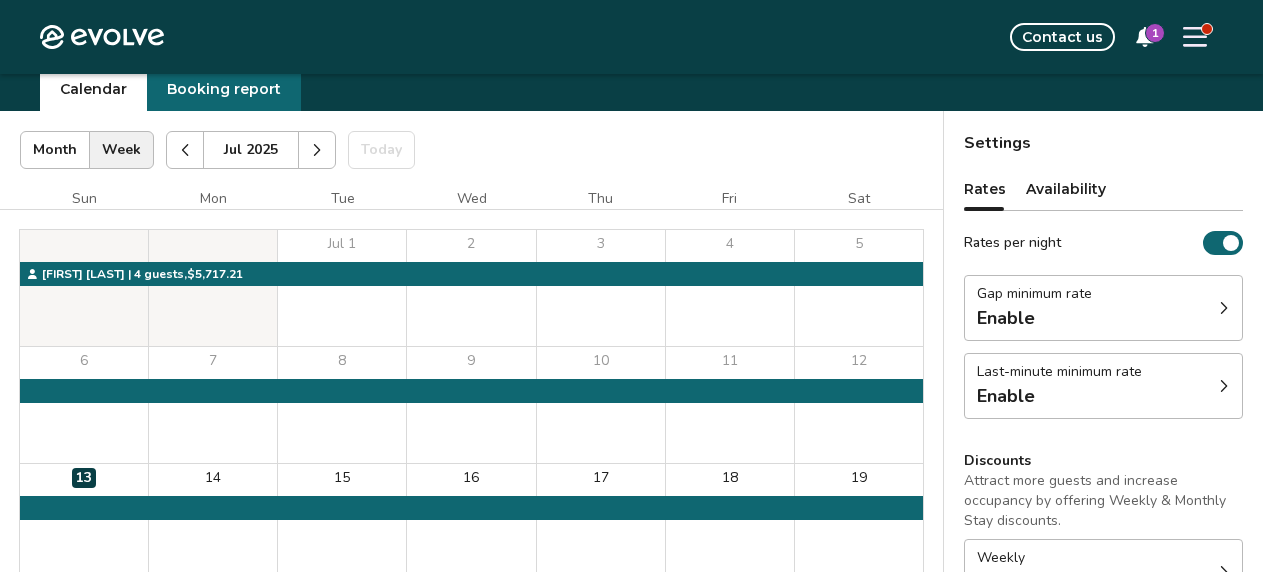 click 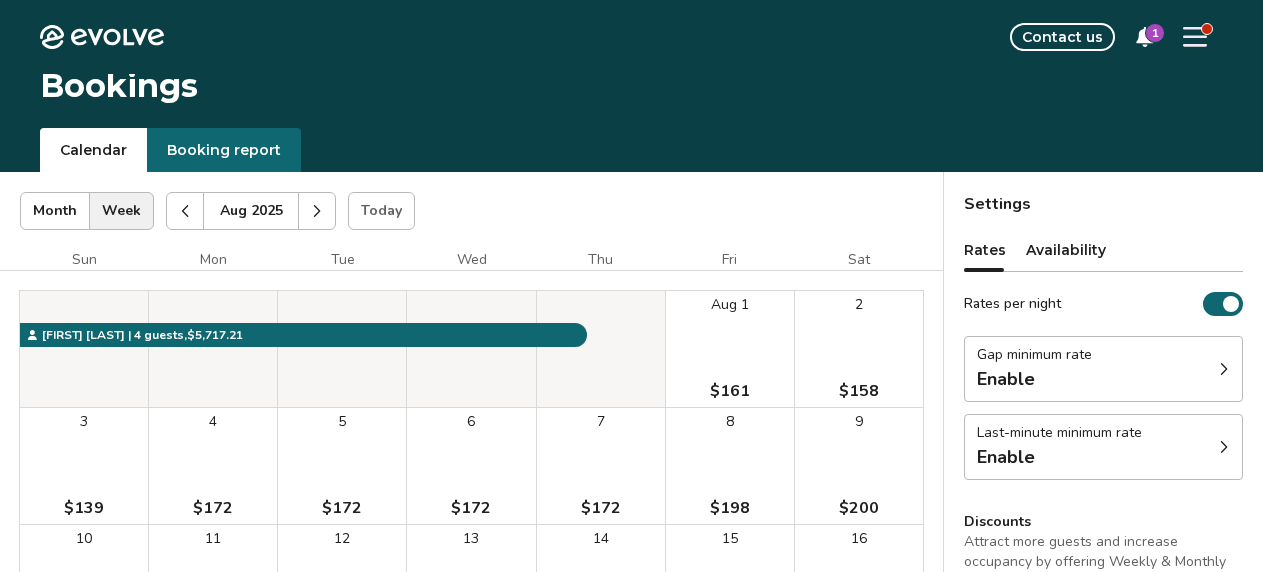 scroll, scrollTop: 11, scrollLeft: 0, axis: vertical 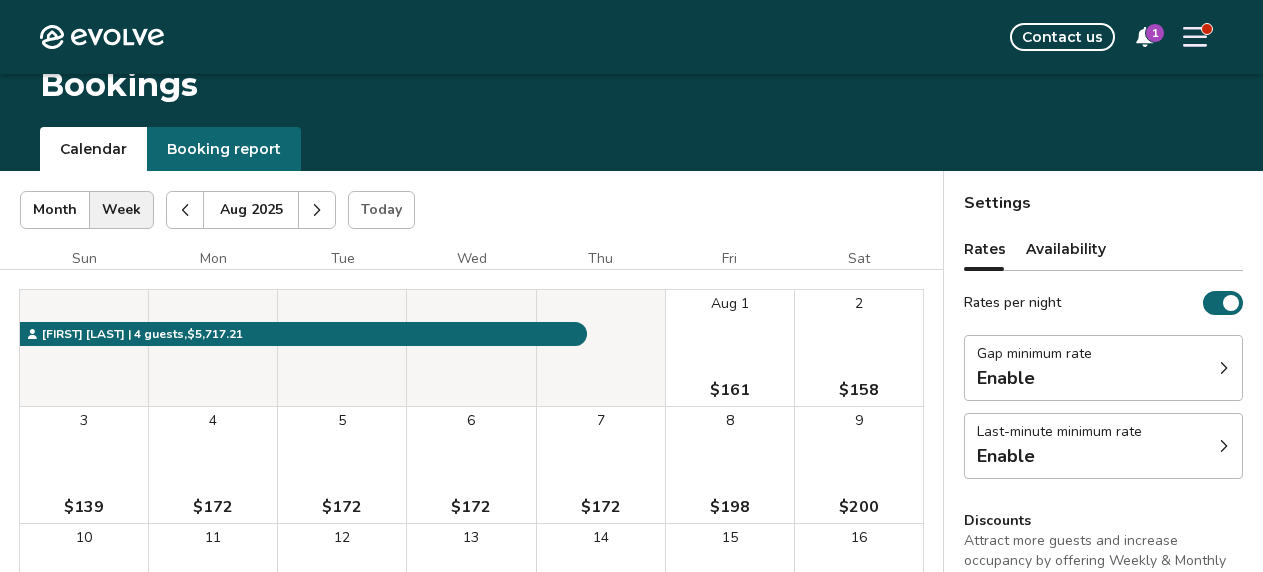 click 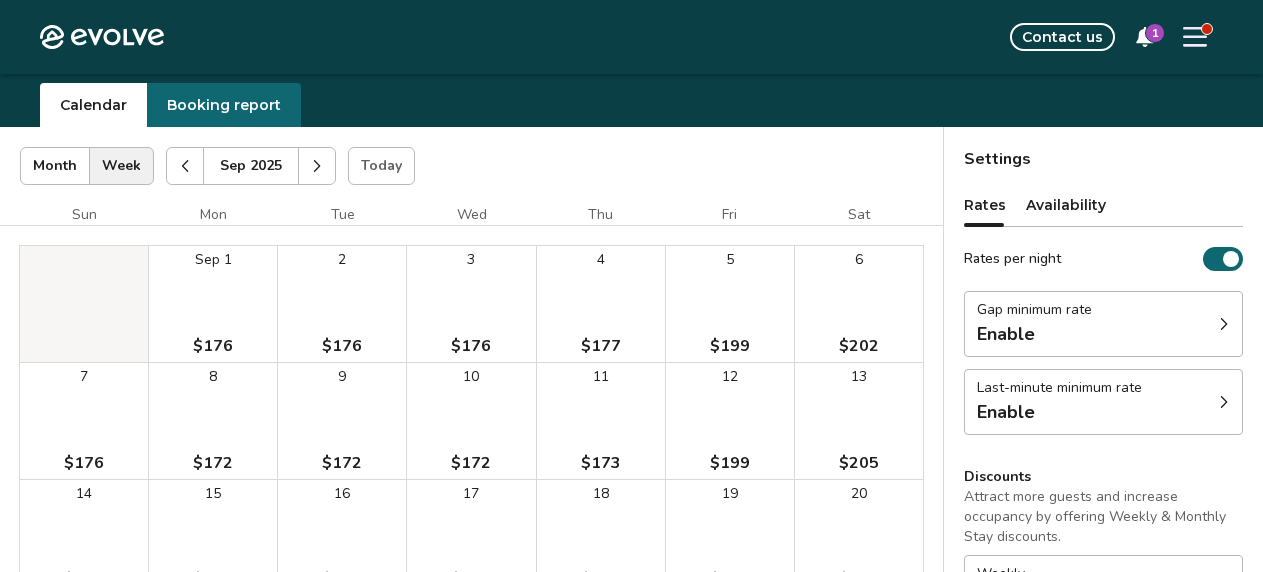 scroll, scrollTop: 0, scrollLeft: 0, axis: both 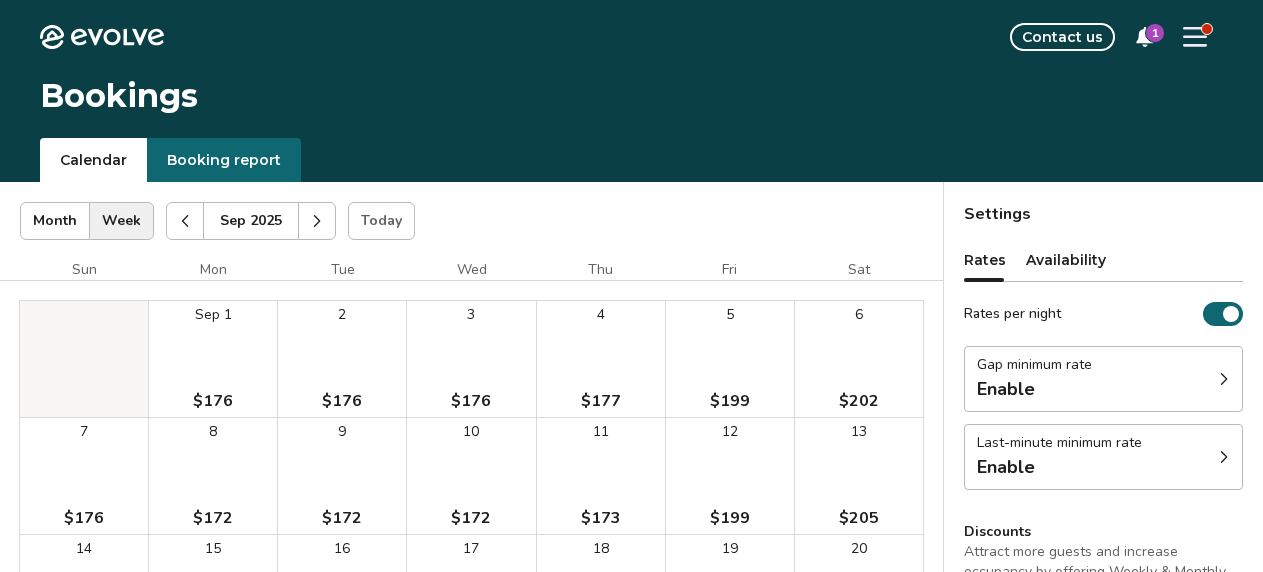 click at bounding box center (317, 221) 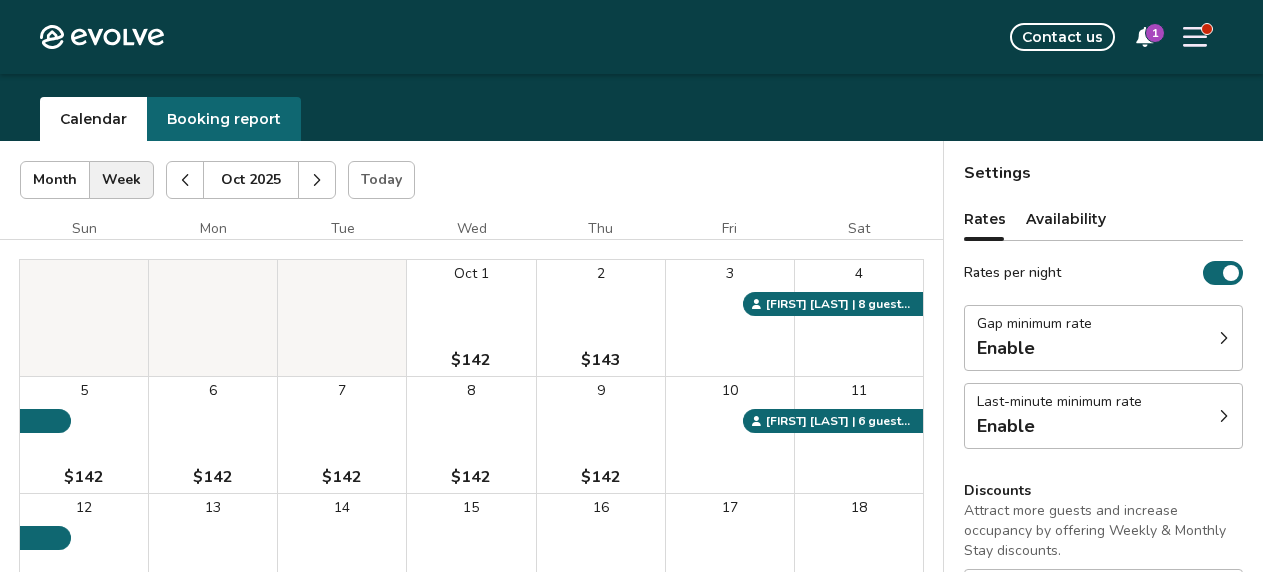 scroll, scrollTop: 26, scrollLeft: 0, axis: vertical 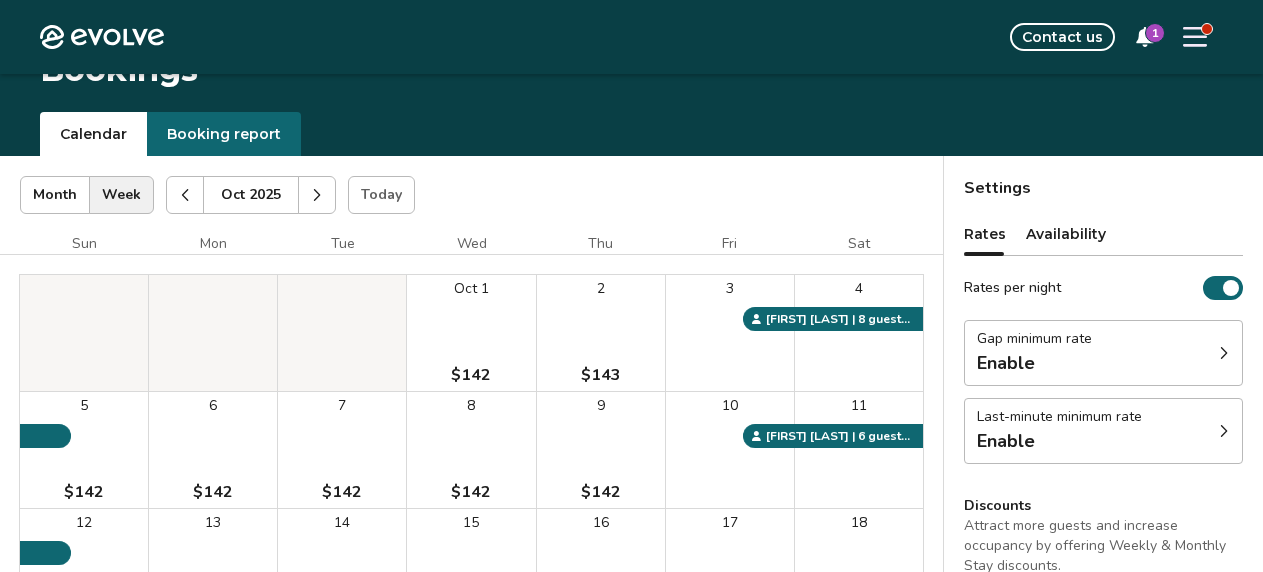 click 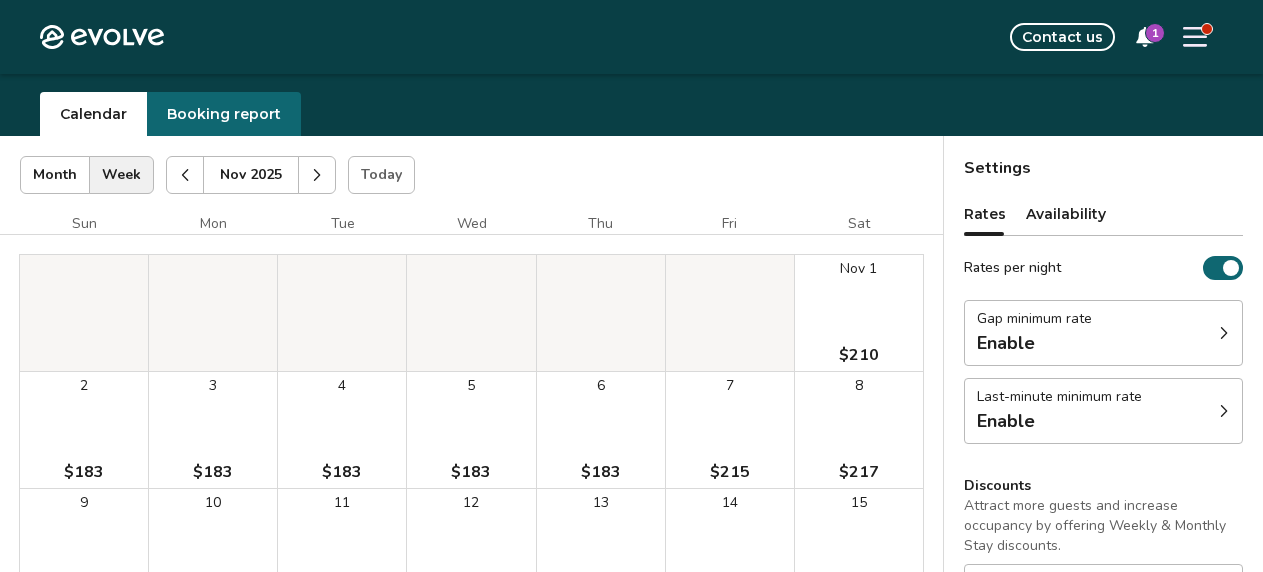scroll, scrollTop: 43, scrollLeft: 0, axis: vertical 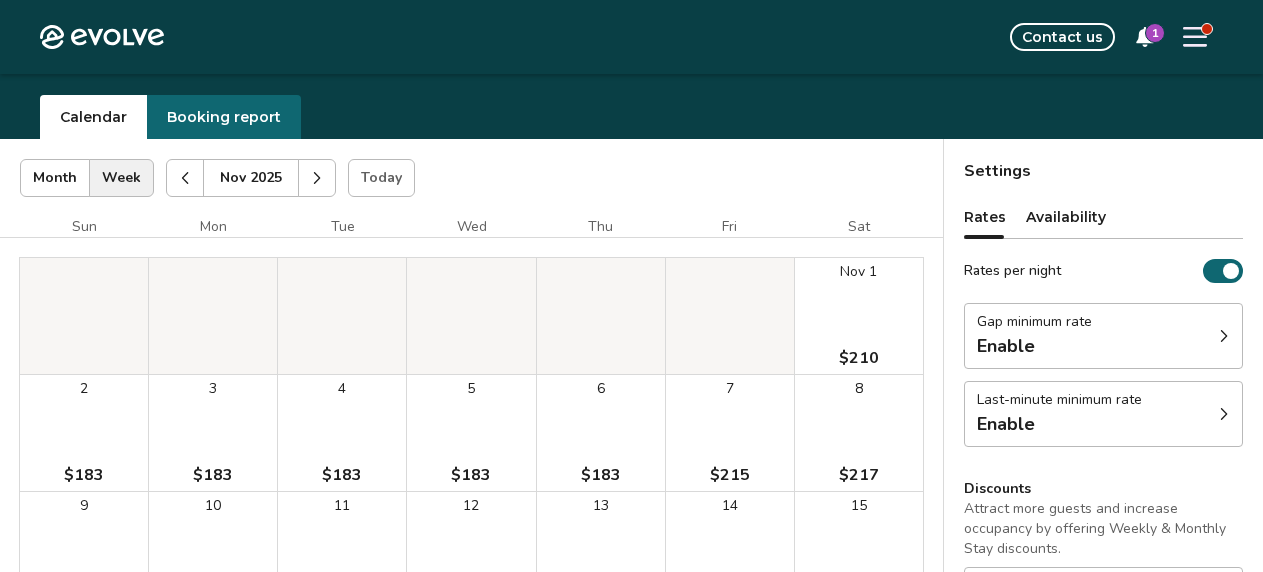 click 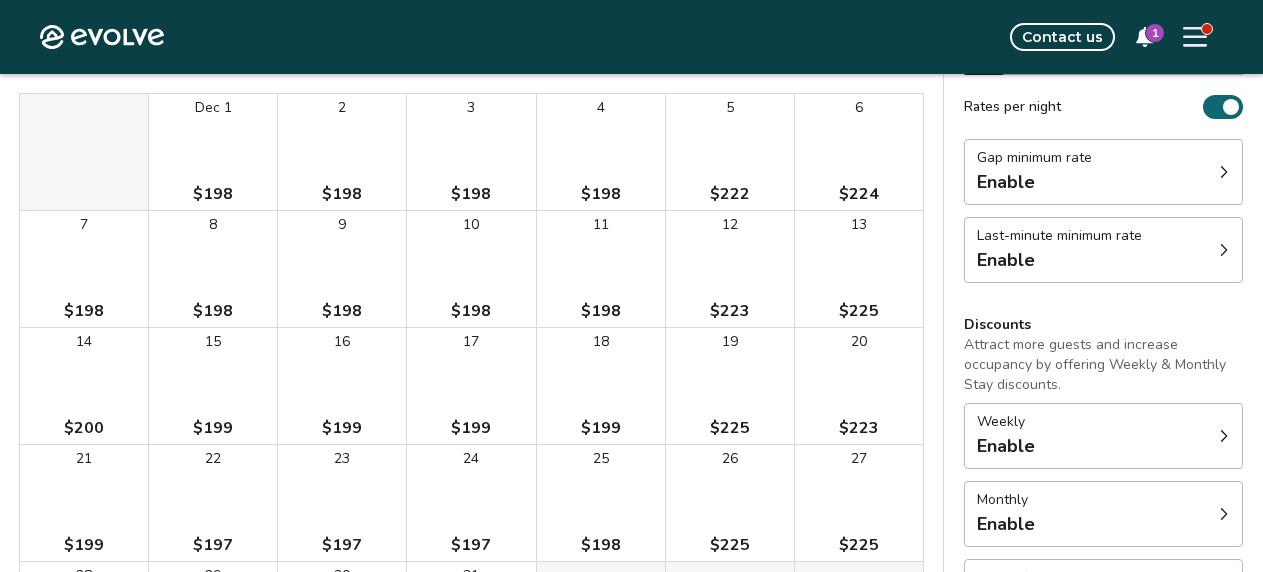 scroll, scrollTop: 204, scrollLeft: 0, axis: vertical 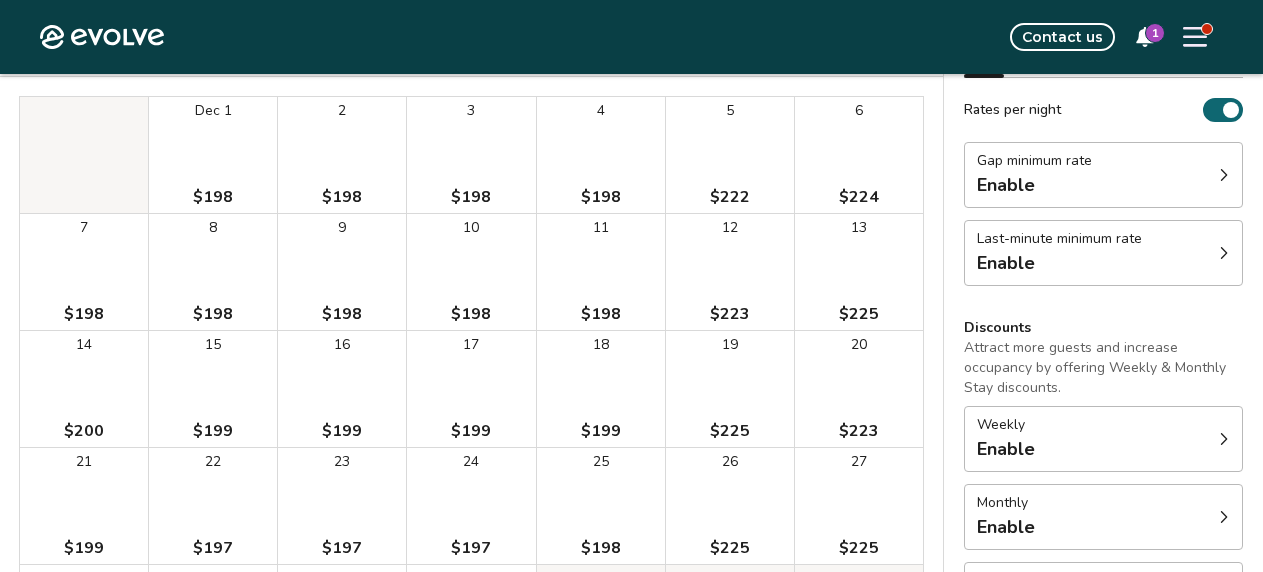 click on "9 $198" at bounding box center (342, 272) 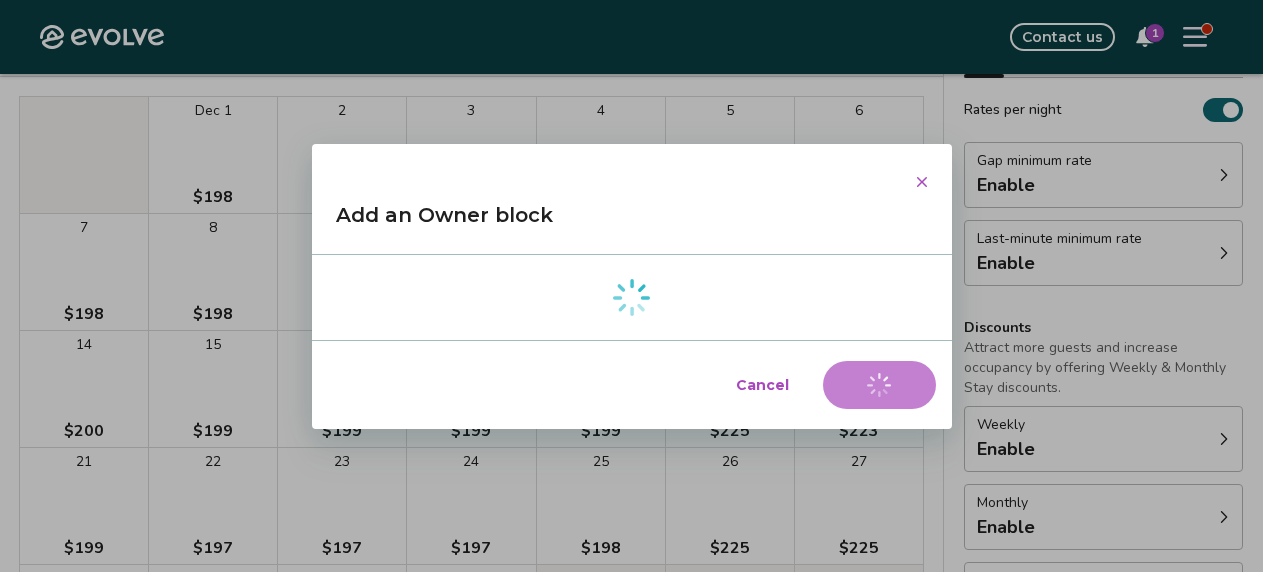 click on "Add an Owner block" at bounding box center [632, 223] 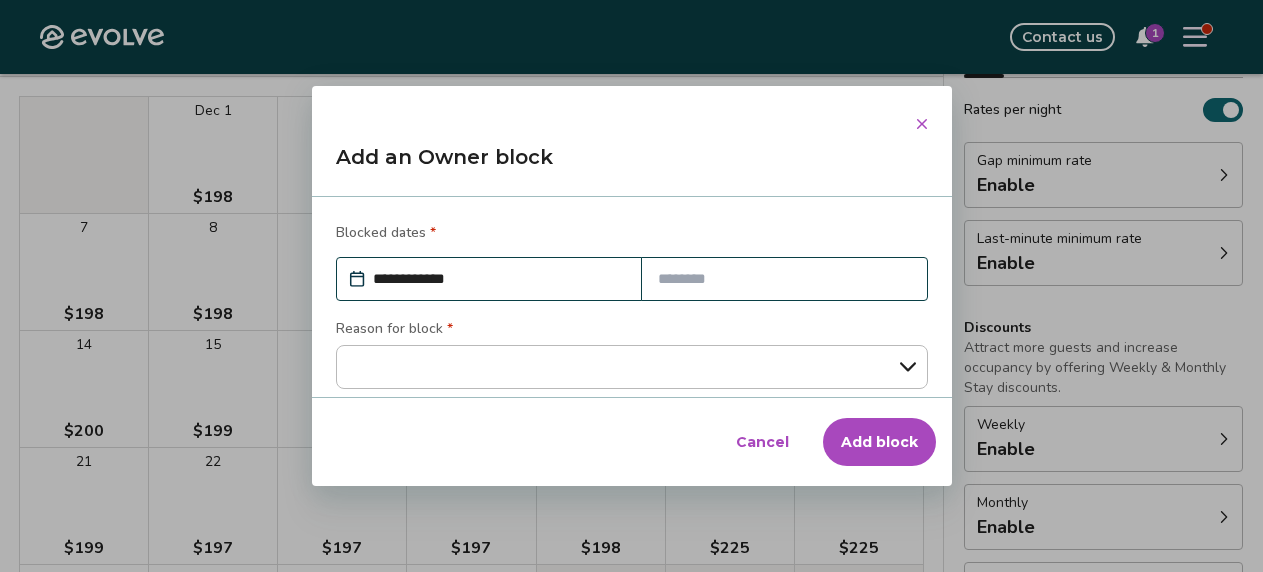 click at bounding box center (922, 124) 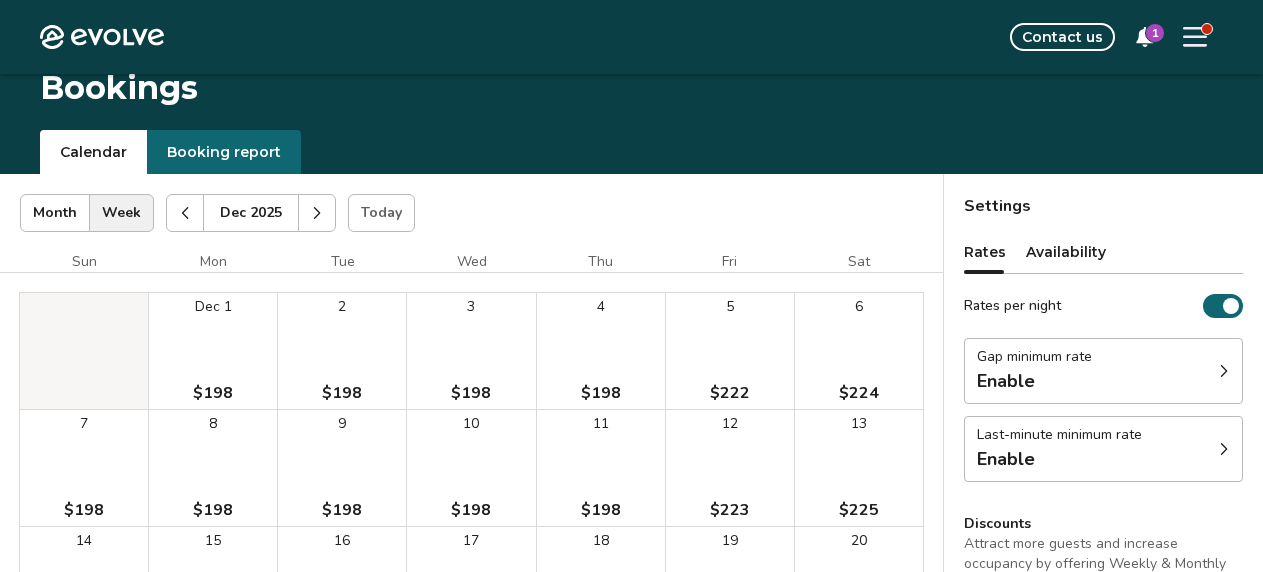 scroll, scrollTop: 0, scrollLeft: 0, axis: both 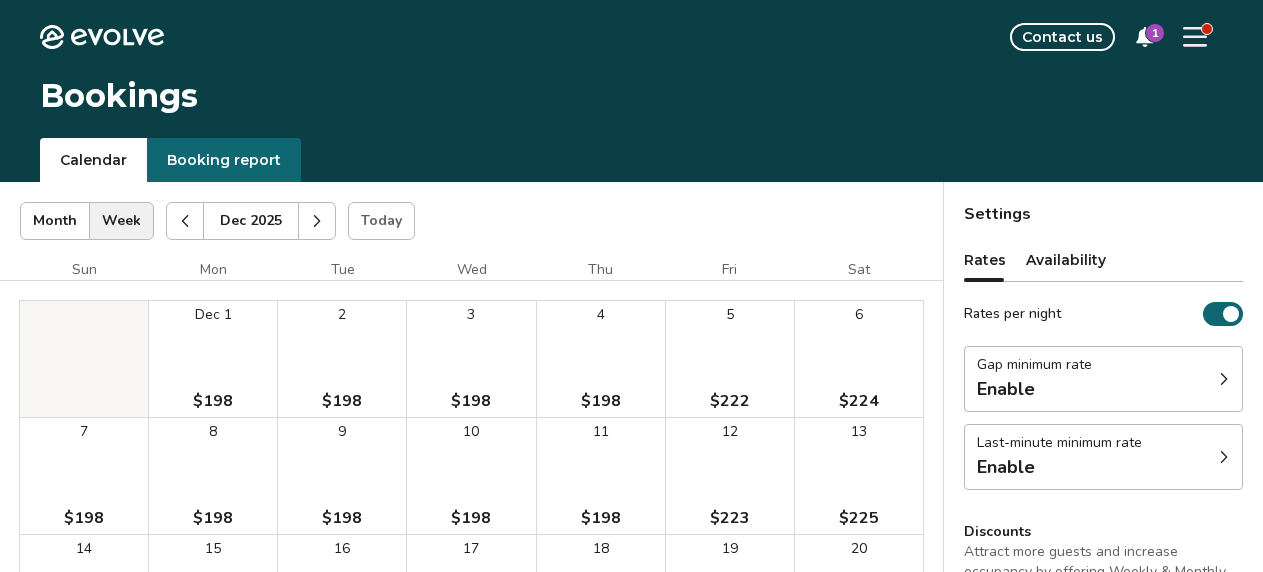 click 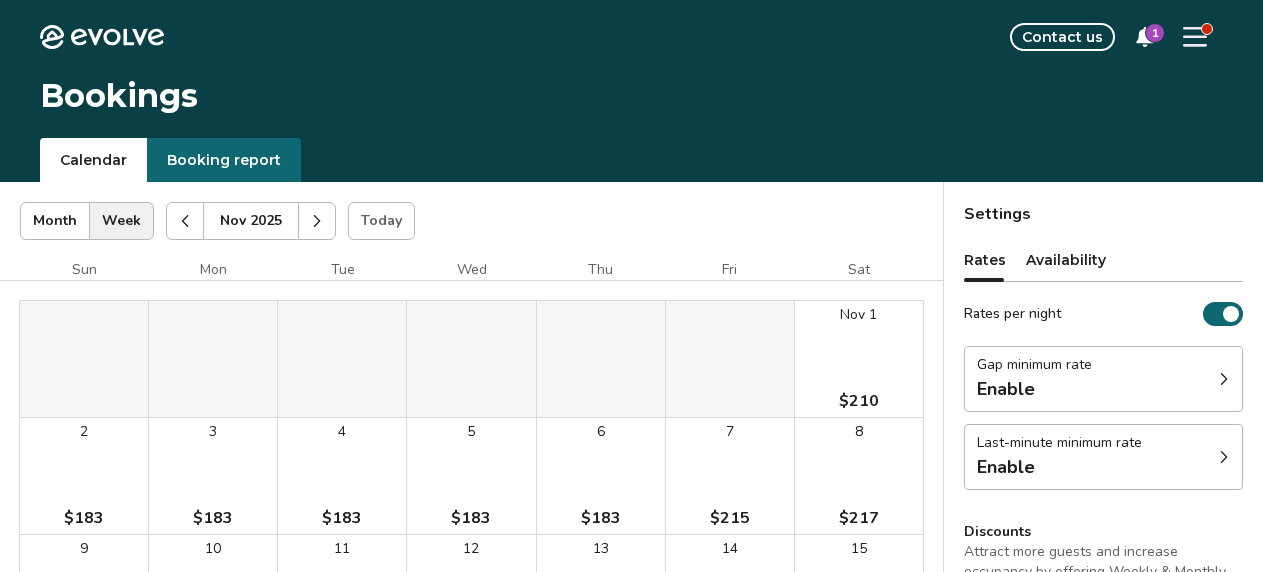 click 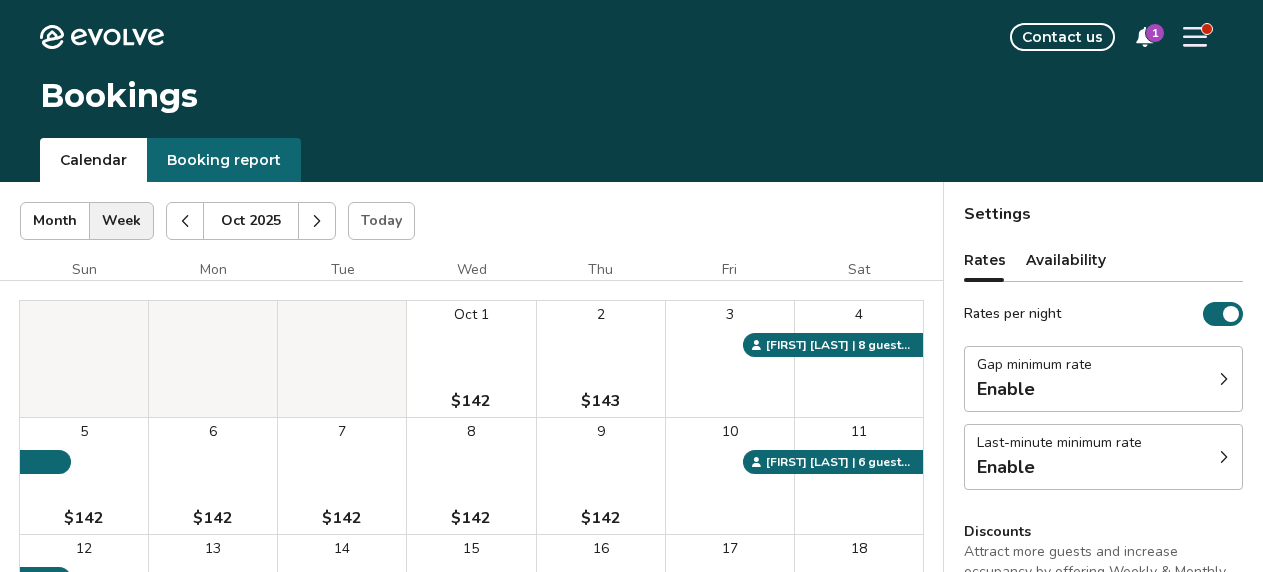 click 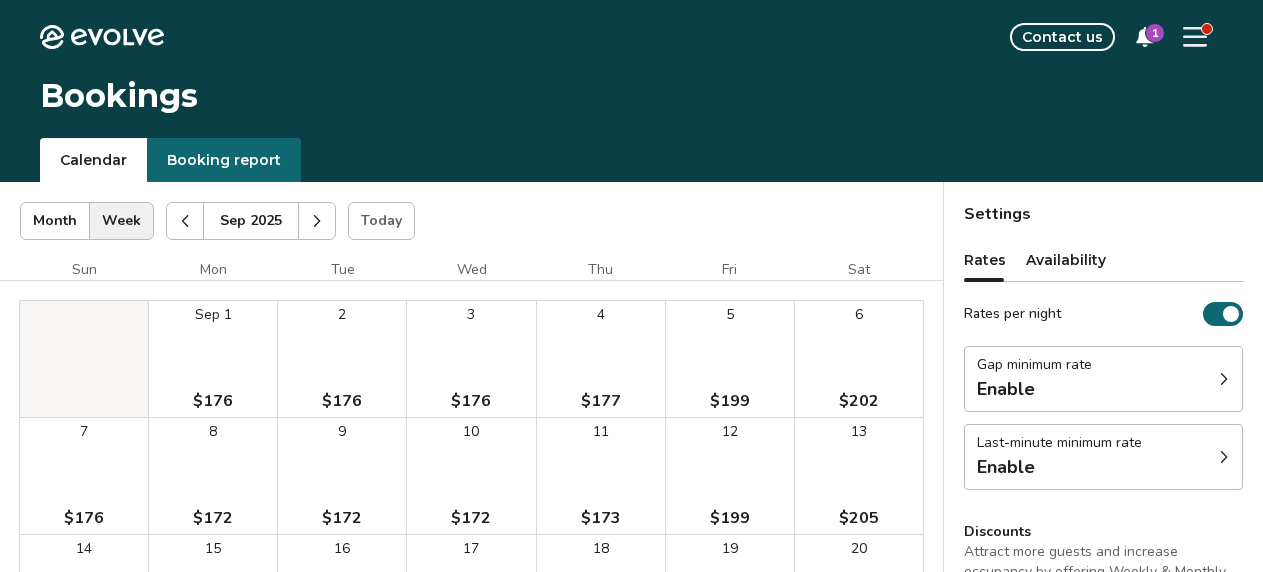 click 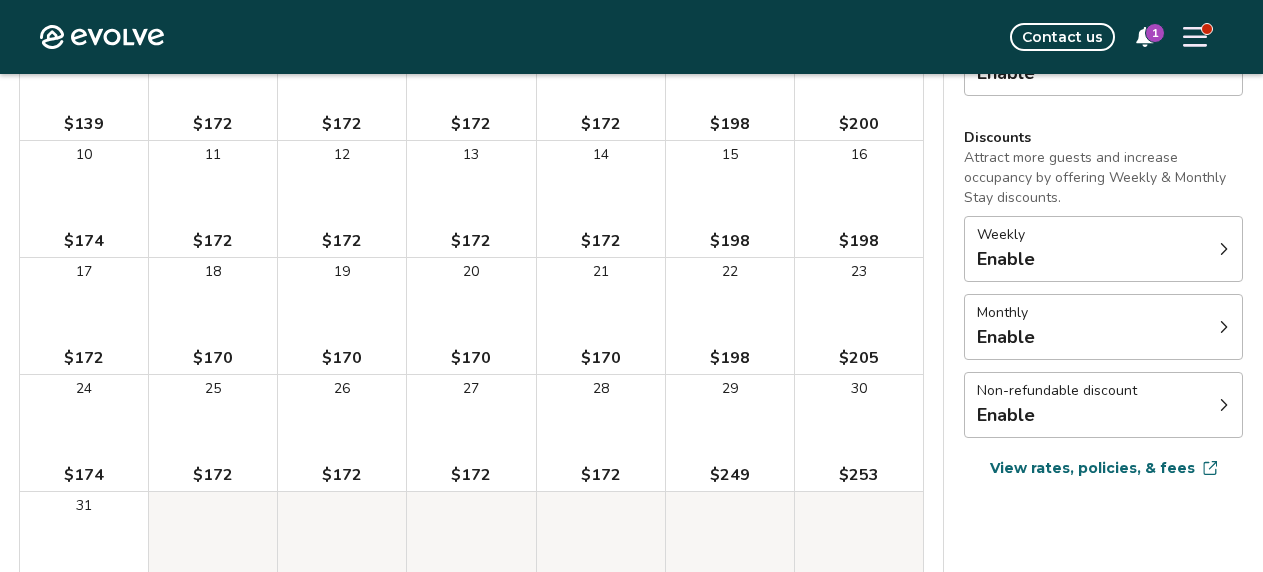 scroll, scrollTop: 399, scrollLeft: 0, axis: vertical 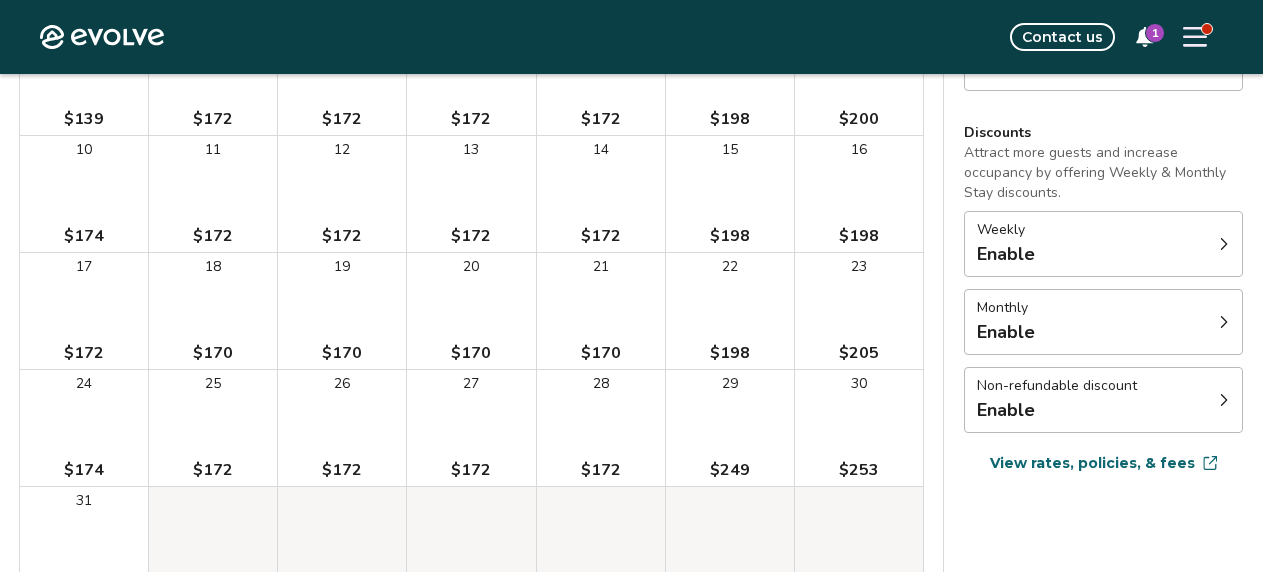 click 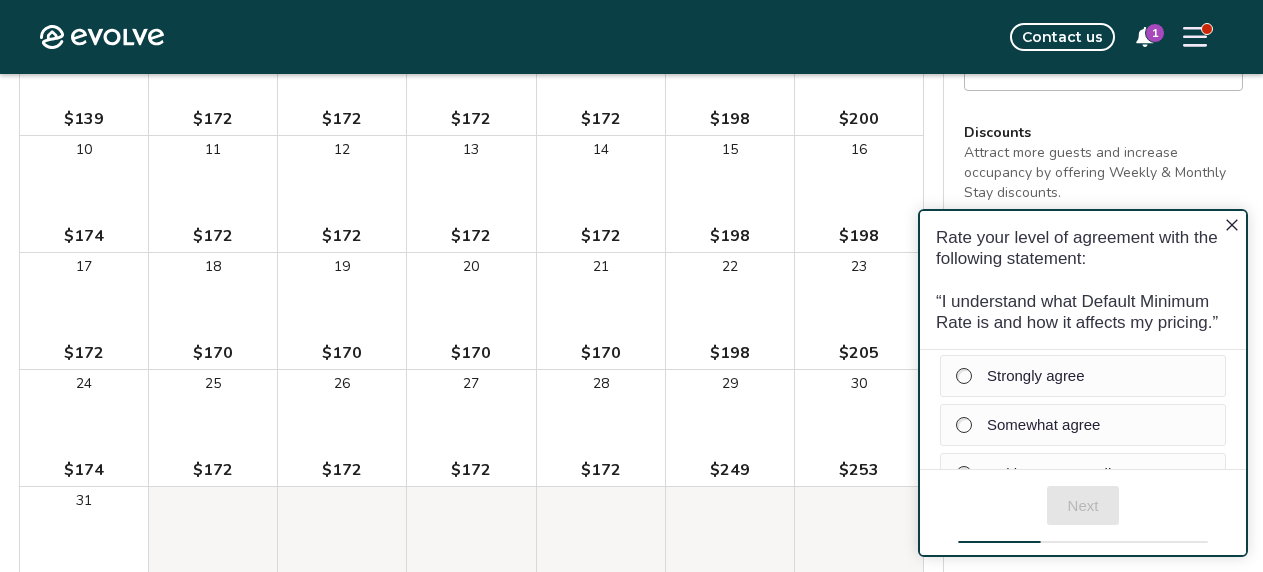 scroll, scrollTop: 0, scrollLeft: 0, axis: both 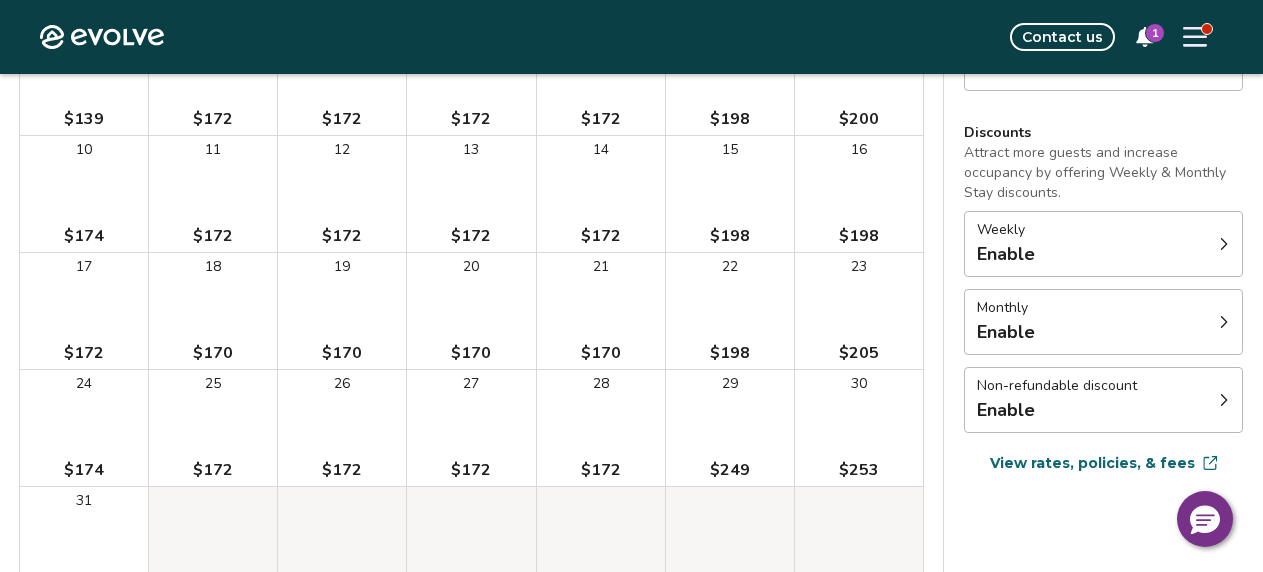 click on "15 $198" at bounding box center [730, 194] 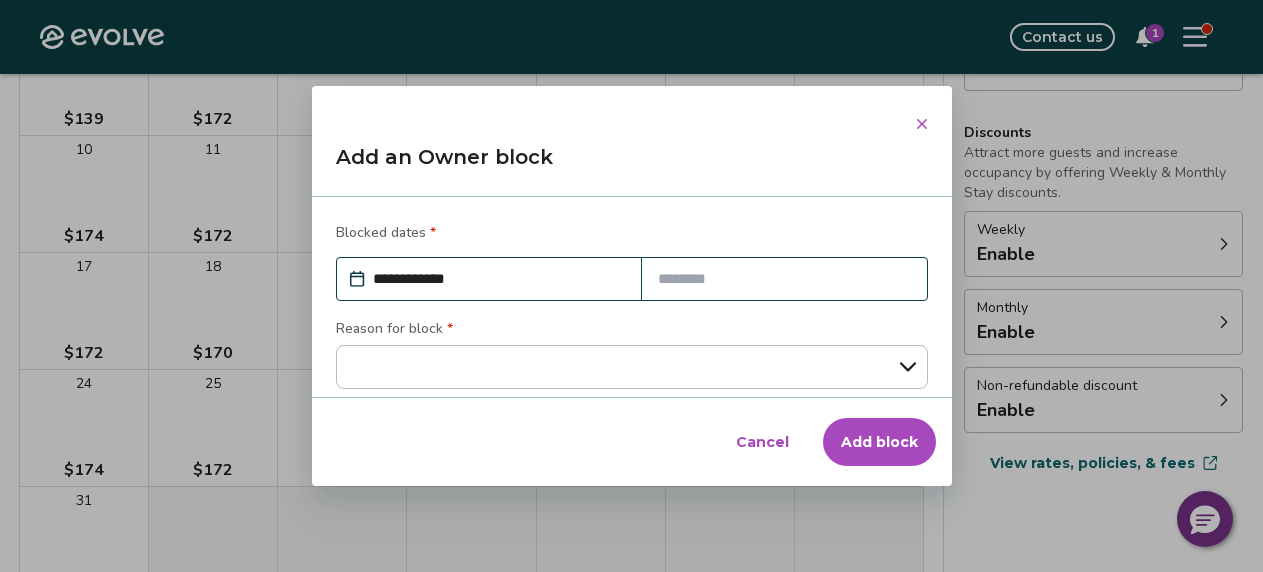 click 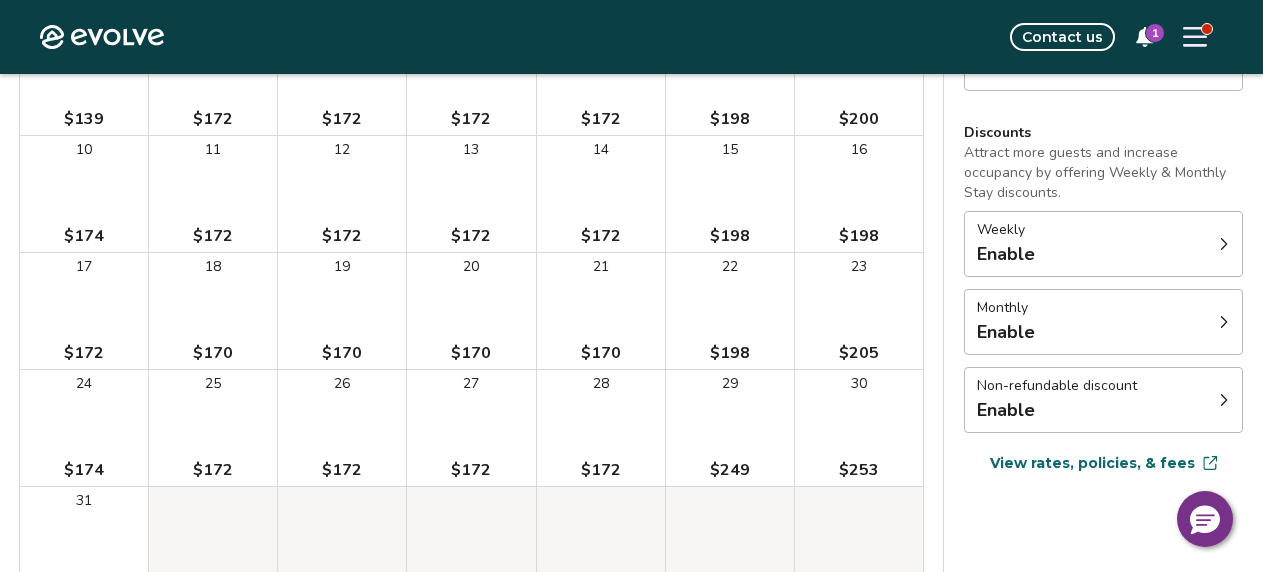 scroll, scrollTop: 0, scrollLeft: 0, axis: both 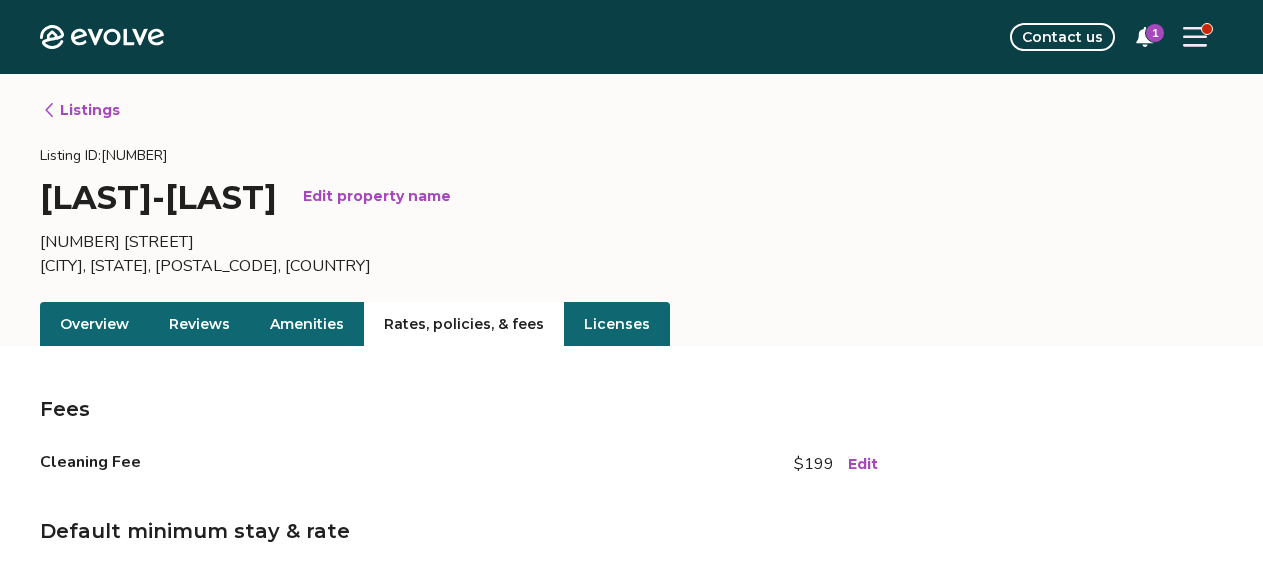 click 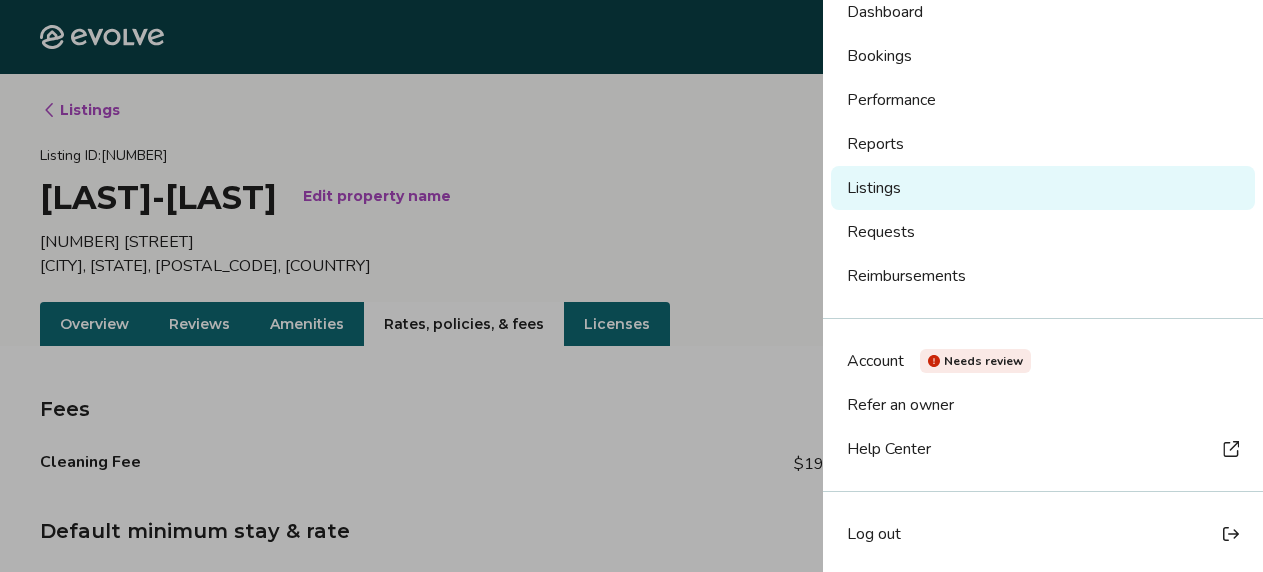 scroll, scrollTop: 109, scrollLeft: 0, axis: vertical 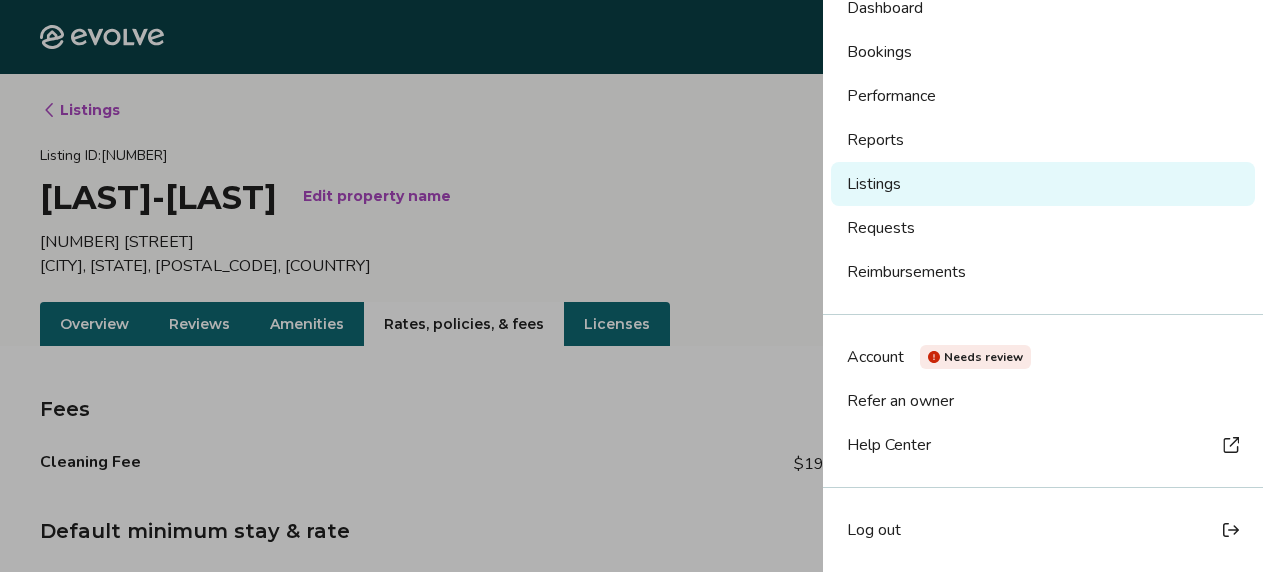 click at bounding box center (631, 286) 